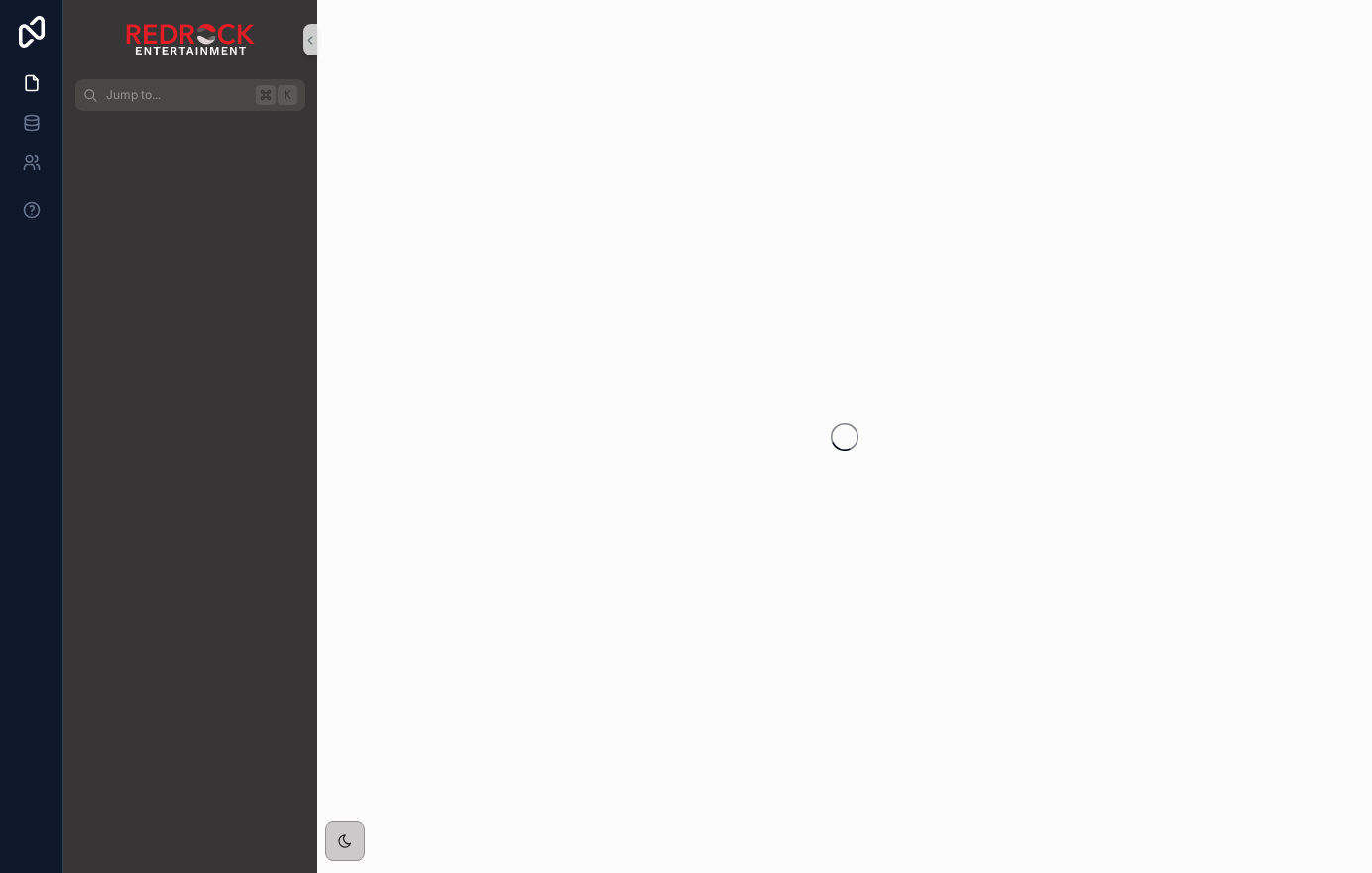 scroll, scrollTop: 0, scrollLeft: 0, axis: both 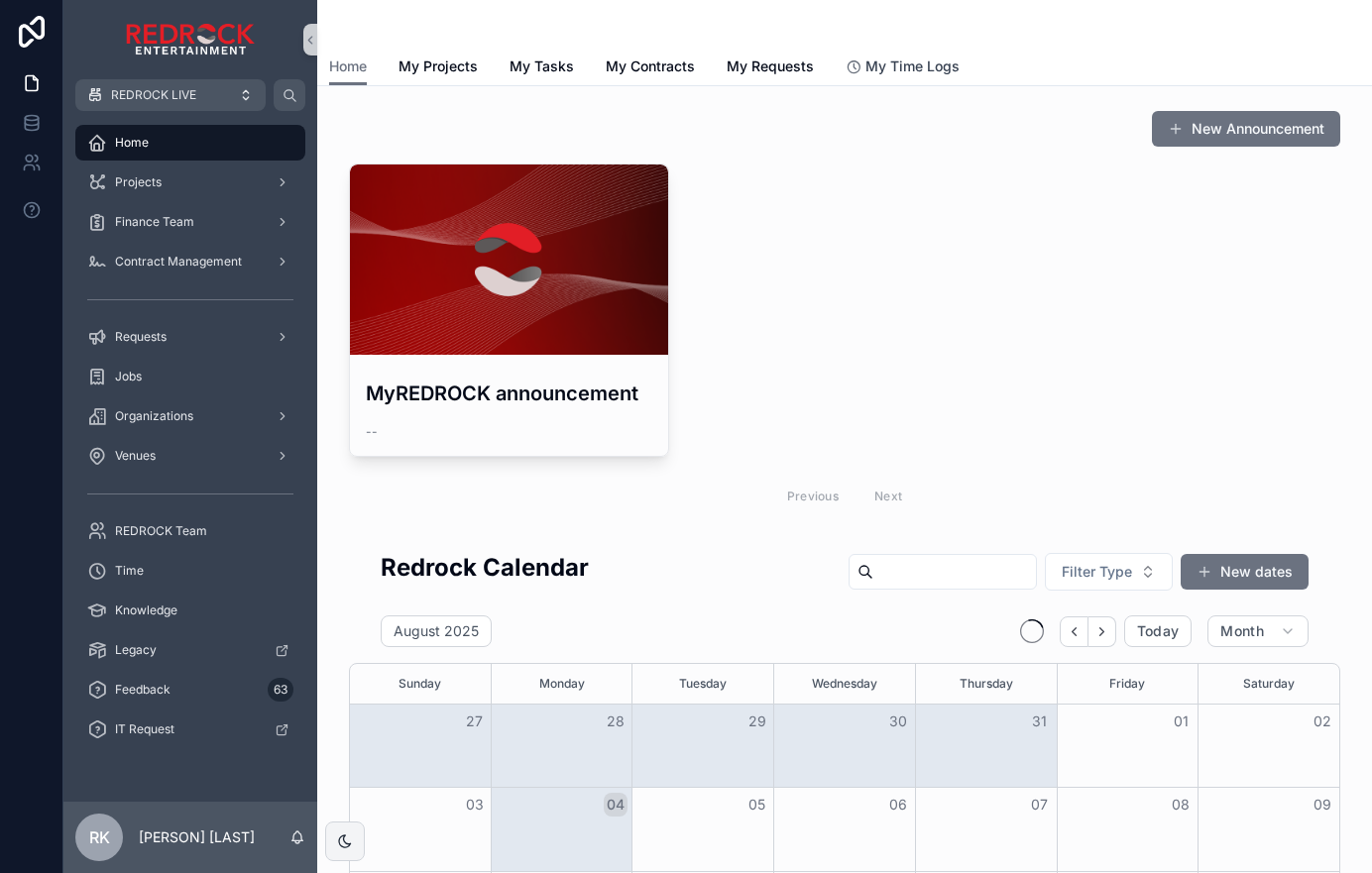 click on "My Time Logs" at bounding box center (912, 66) 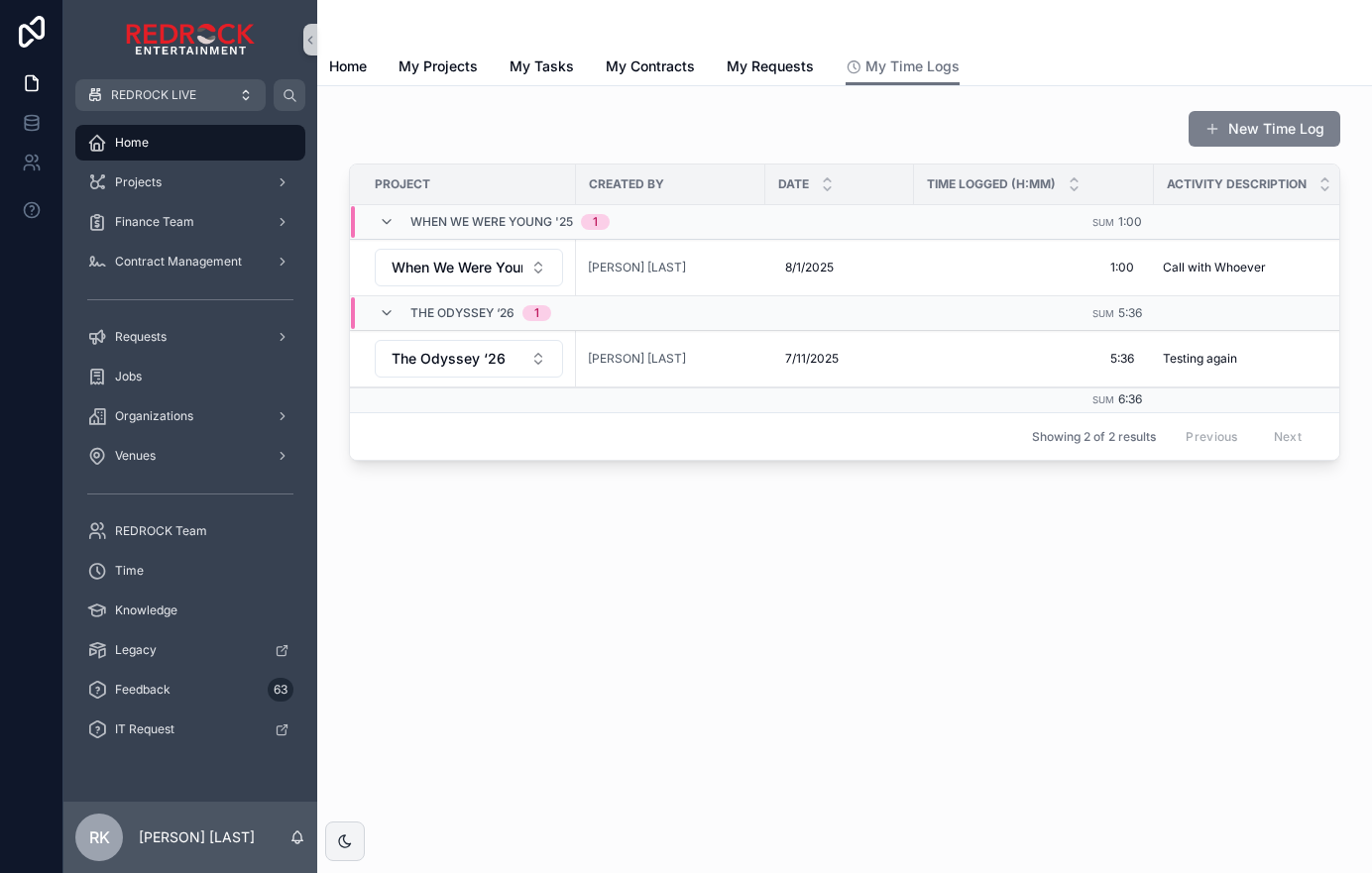 click on "New Time Log" at bounding box center [1264, 129] 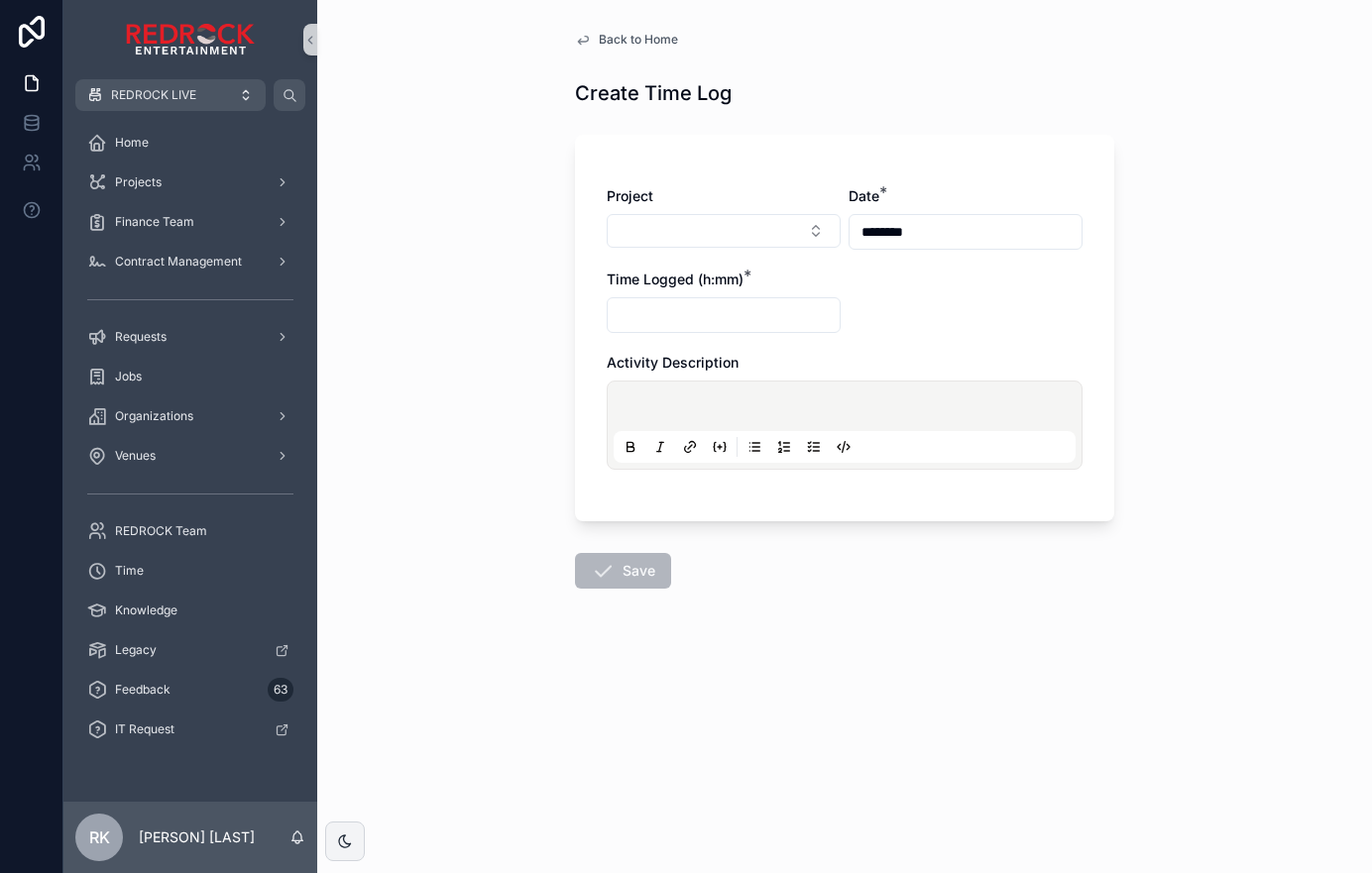 click on "Project" at bounding box center (724, 218) 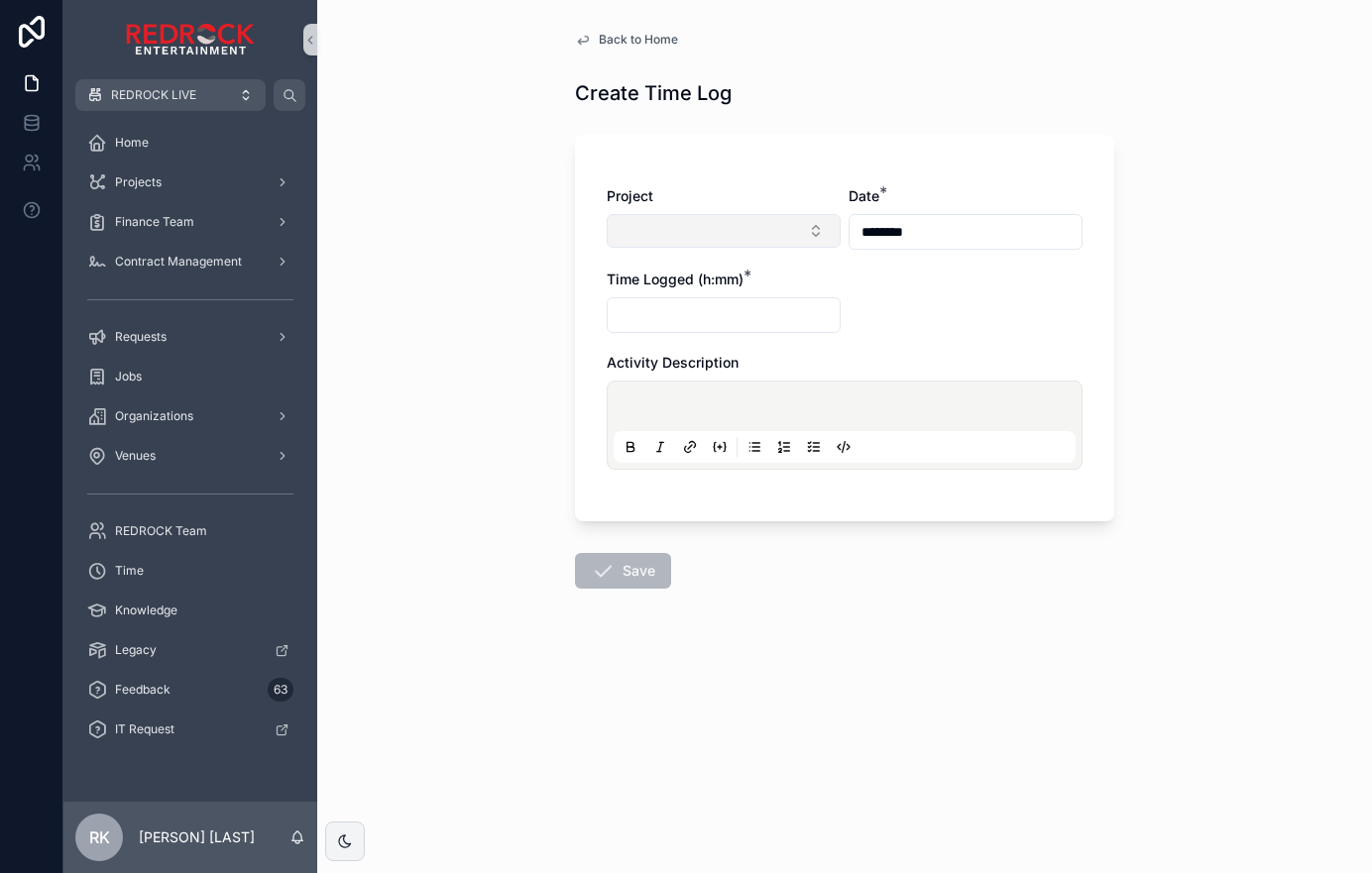 click at bounding box center (724, 231) 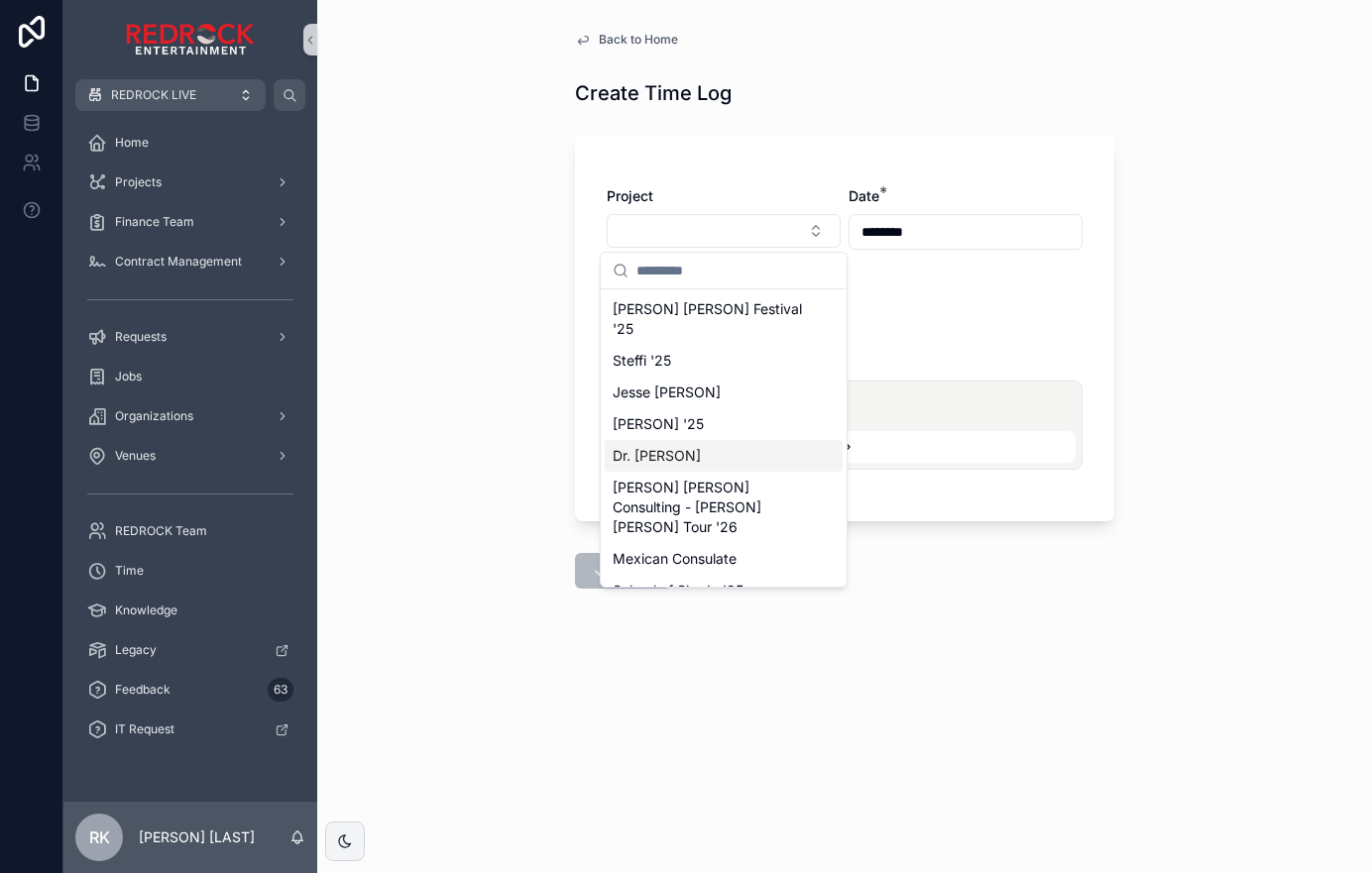 click on "Back to Home Time Logs Create Time Log Create Time Log Project Date * ******** Time Logged (h:mm) * Activity Description Save" at bounding box center (845, 436) 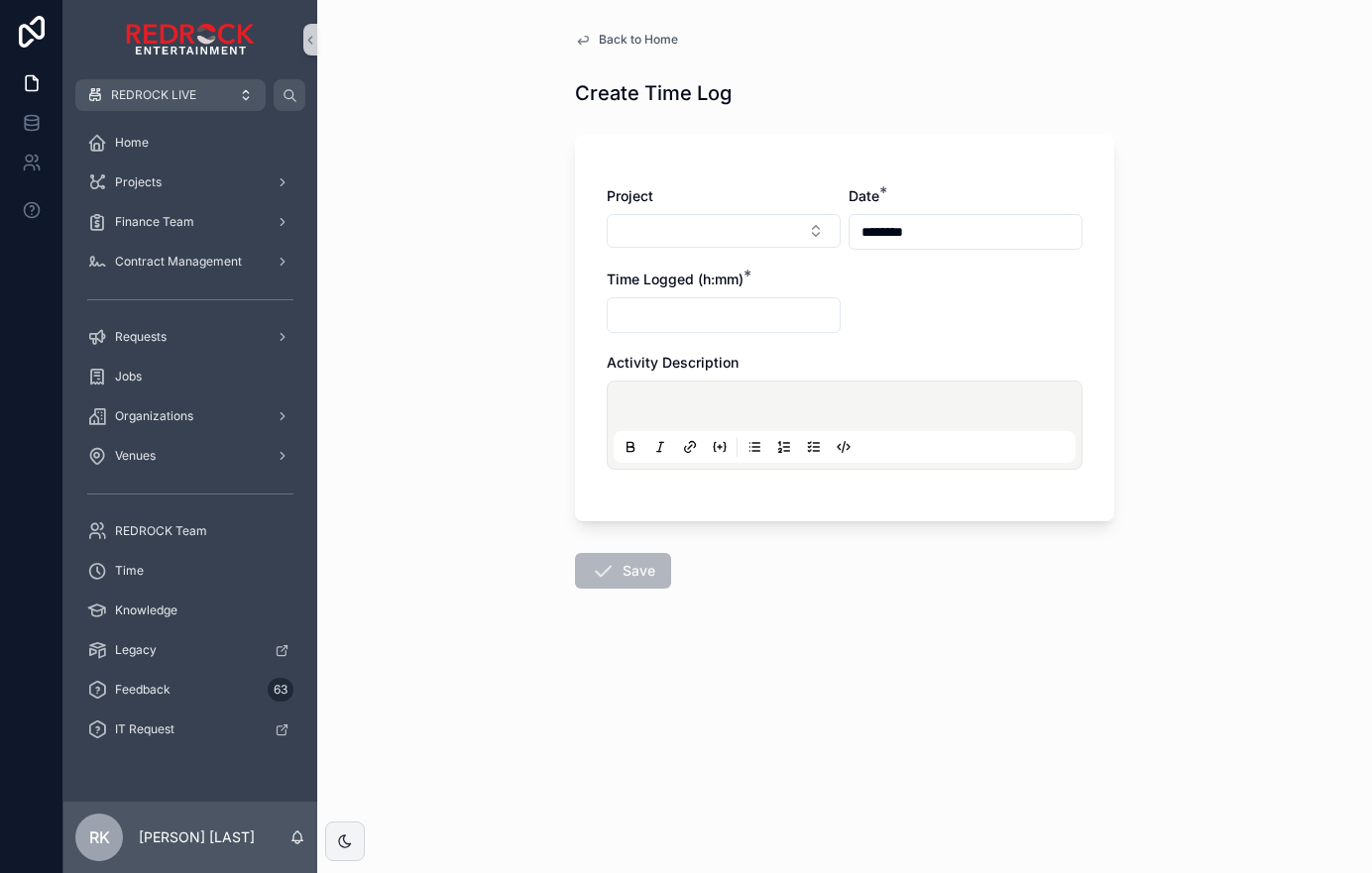 click 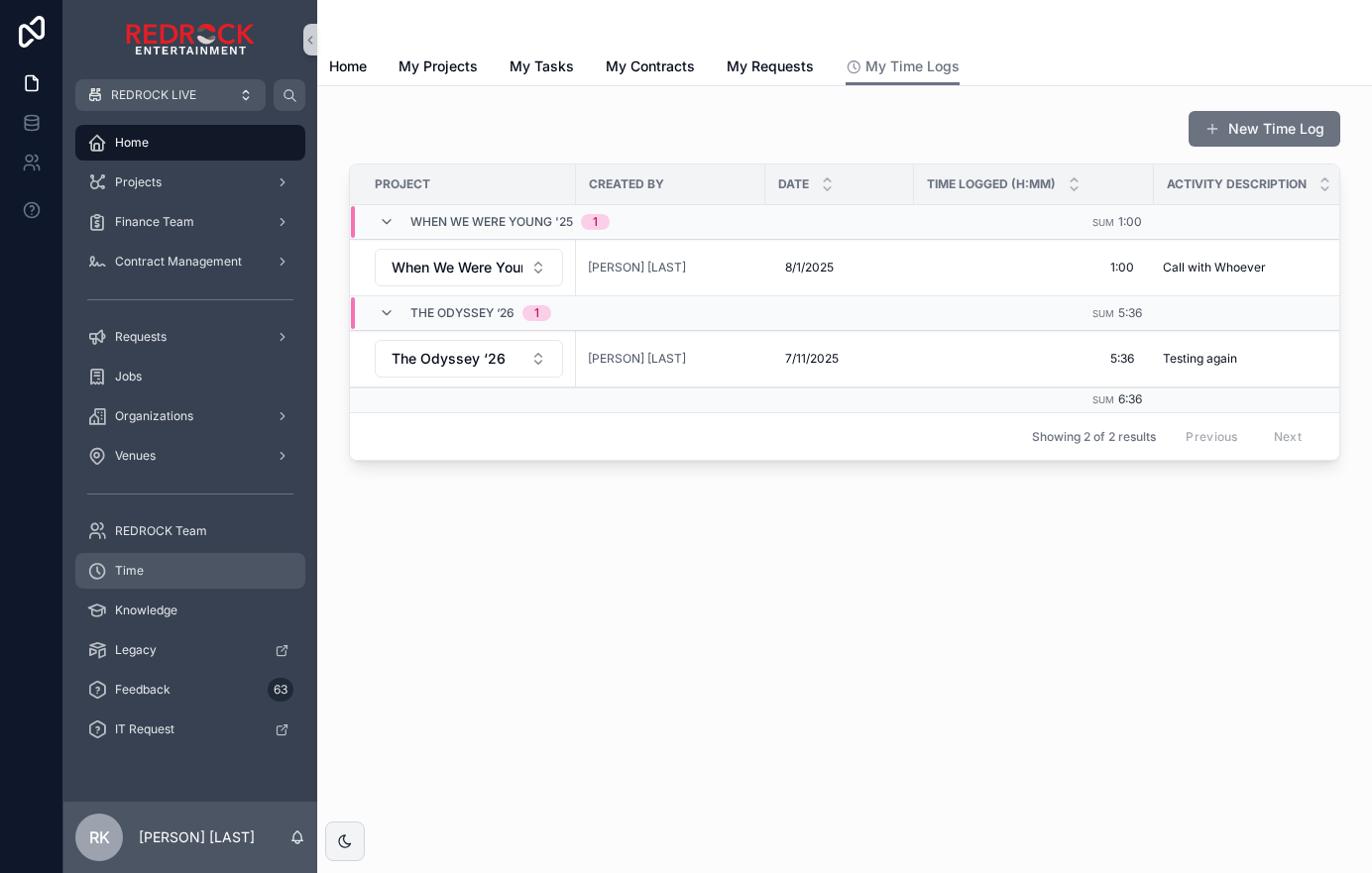 click on "Time" at bounding box center (190, 571) 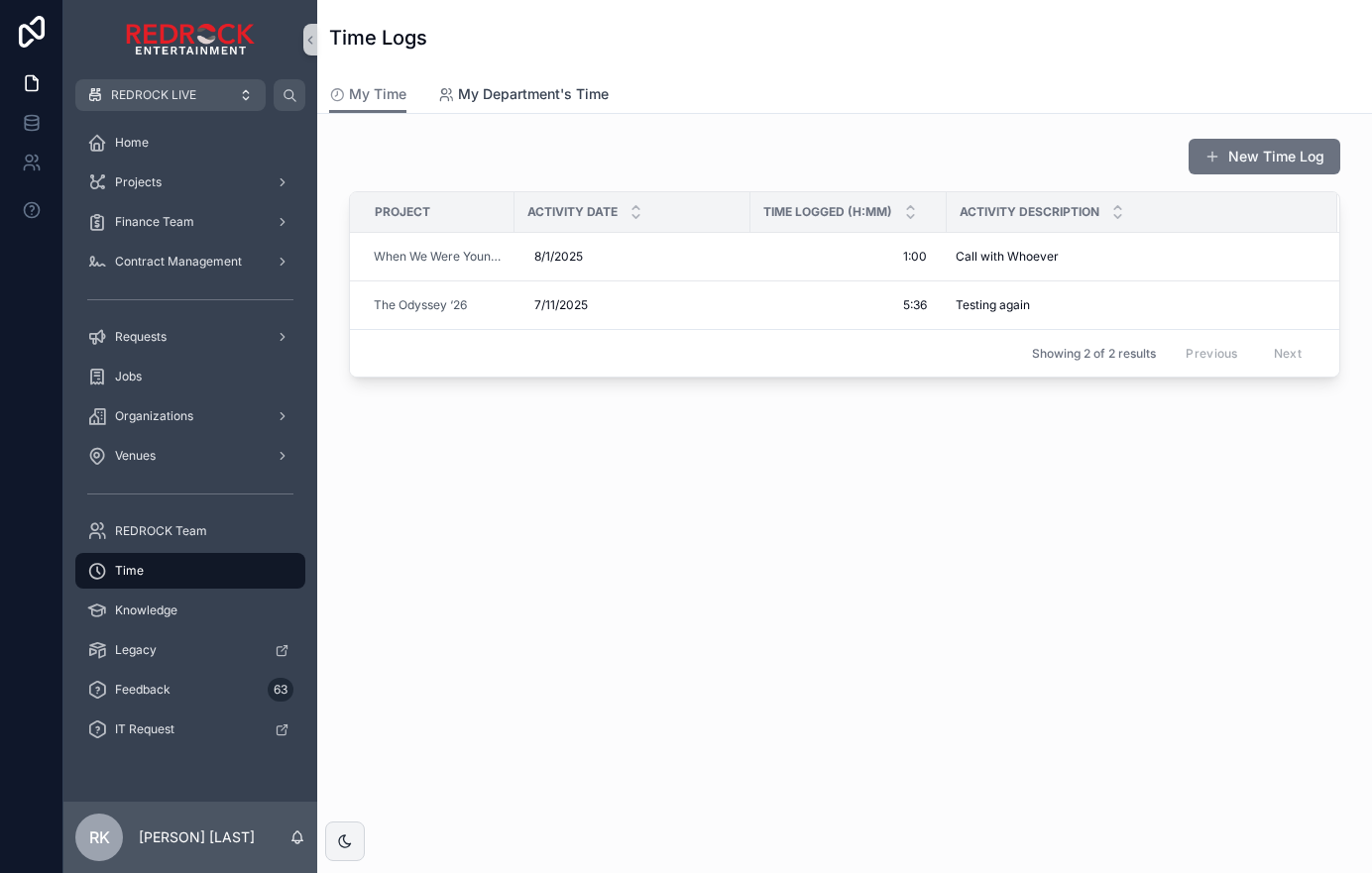 click on "My Department's Time" at bounding box center [533, 94] 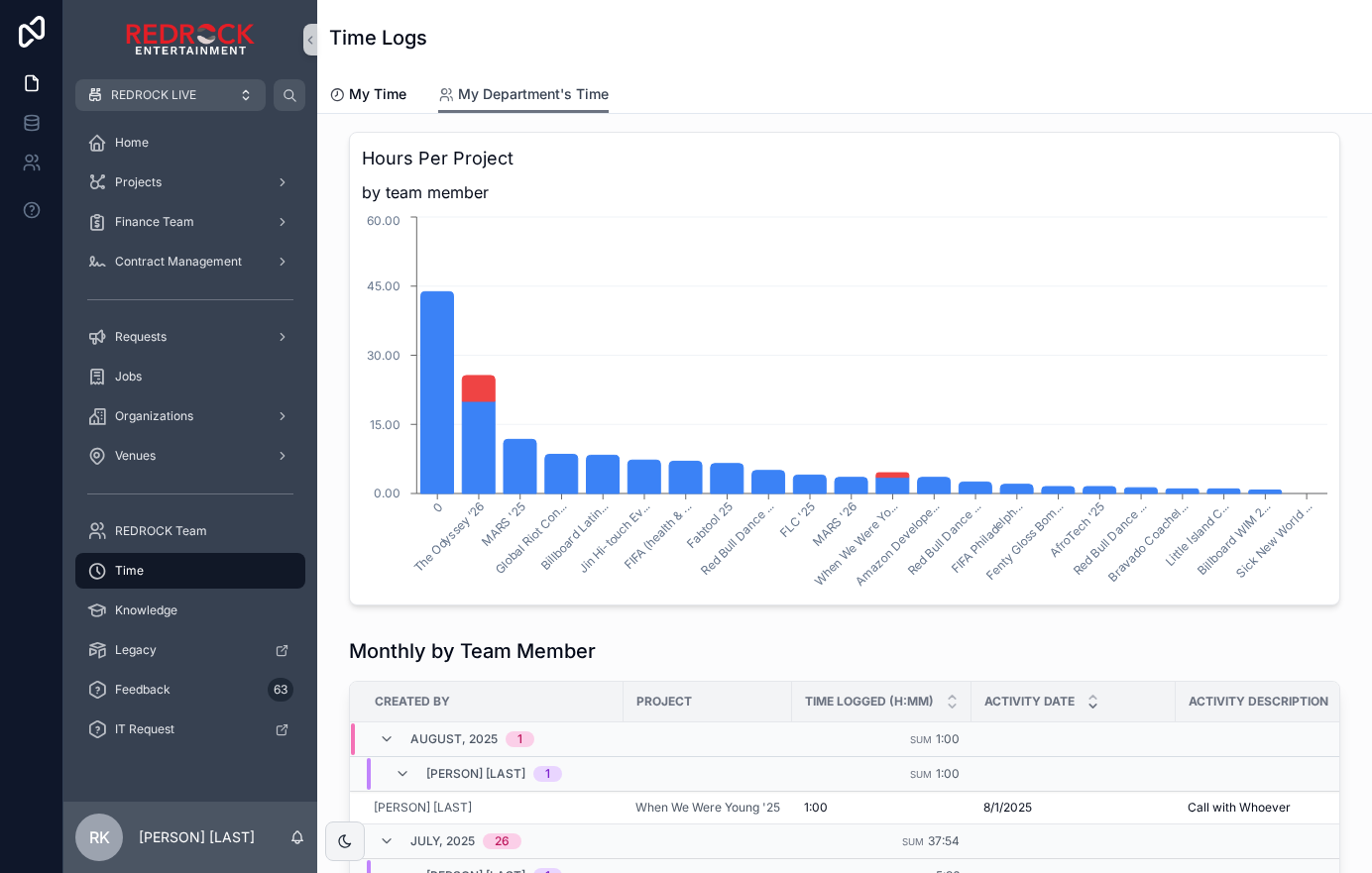 scroll, scrollTop: 17, scrollLeft: 0, axis: vertical 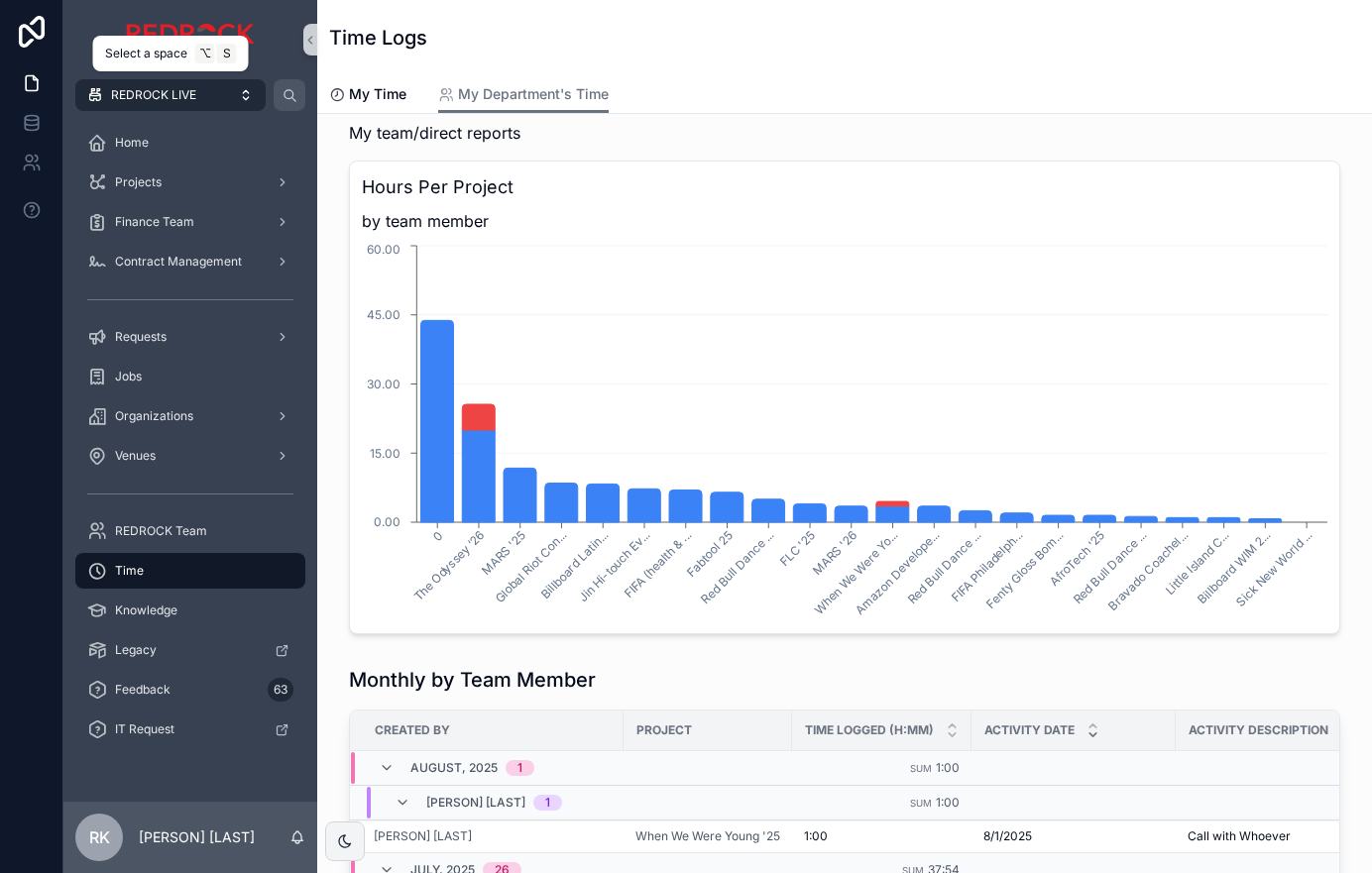 click 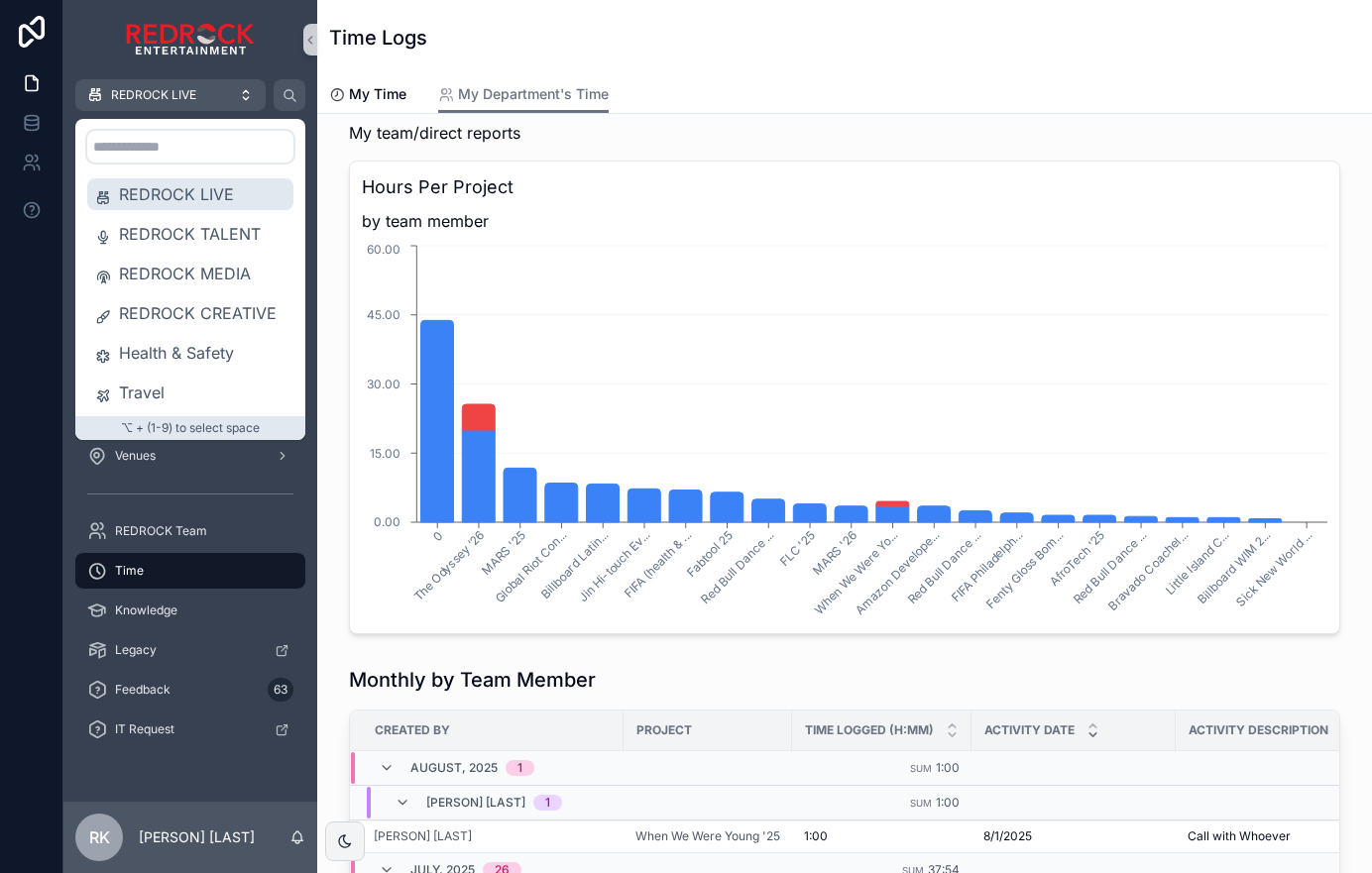 click on "REDROCK LIVE" at bounding box center (202, 194) 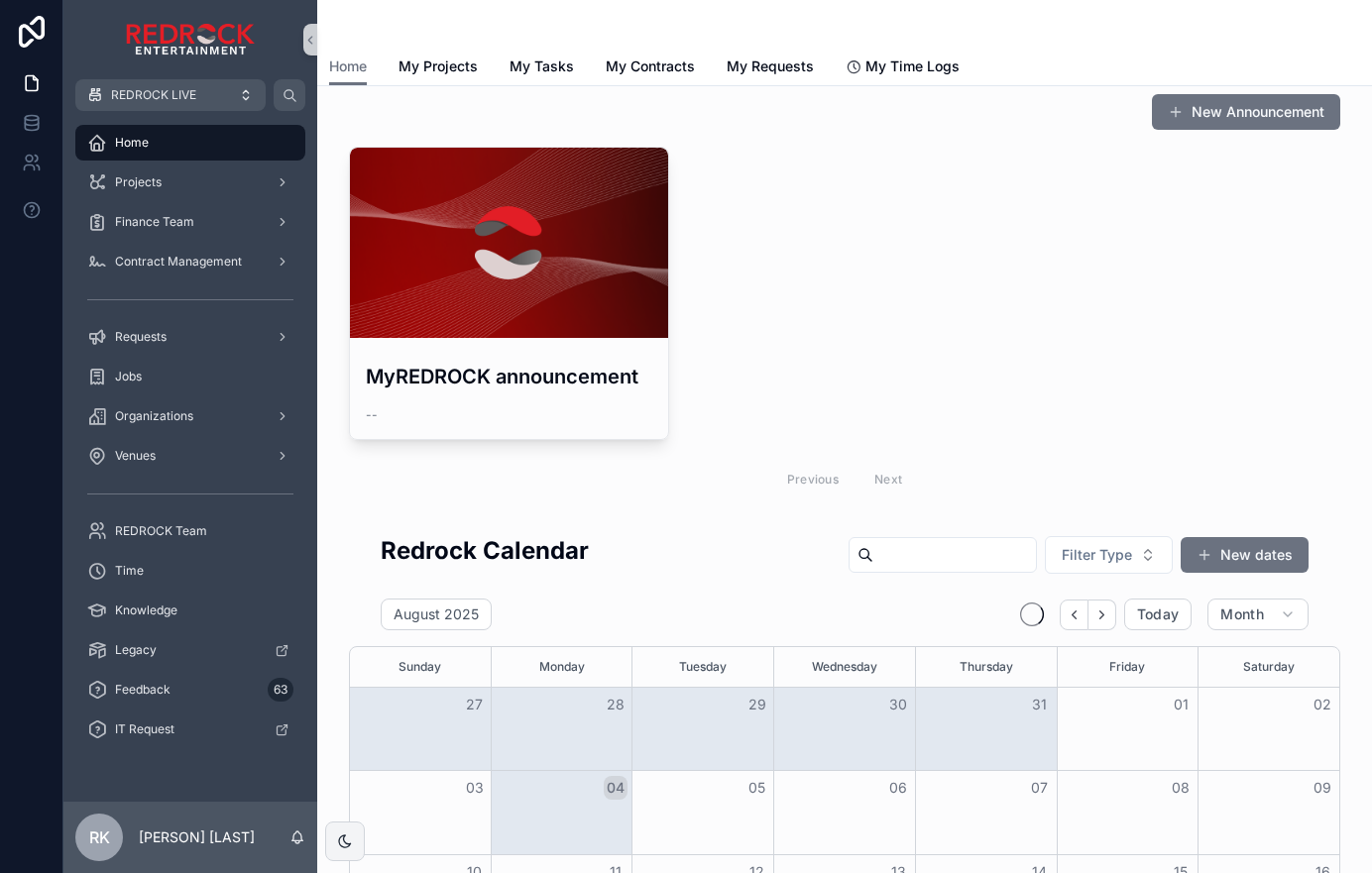 scroll, scrollTop: 0, scrollLeft: 0, axis: both 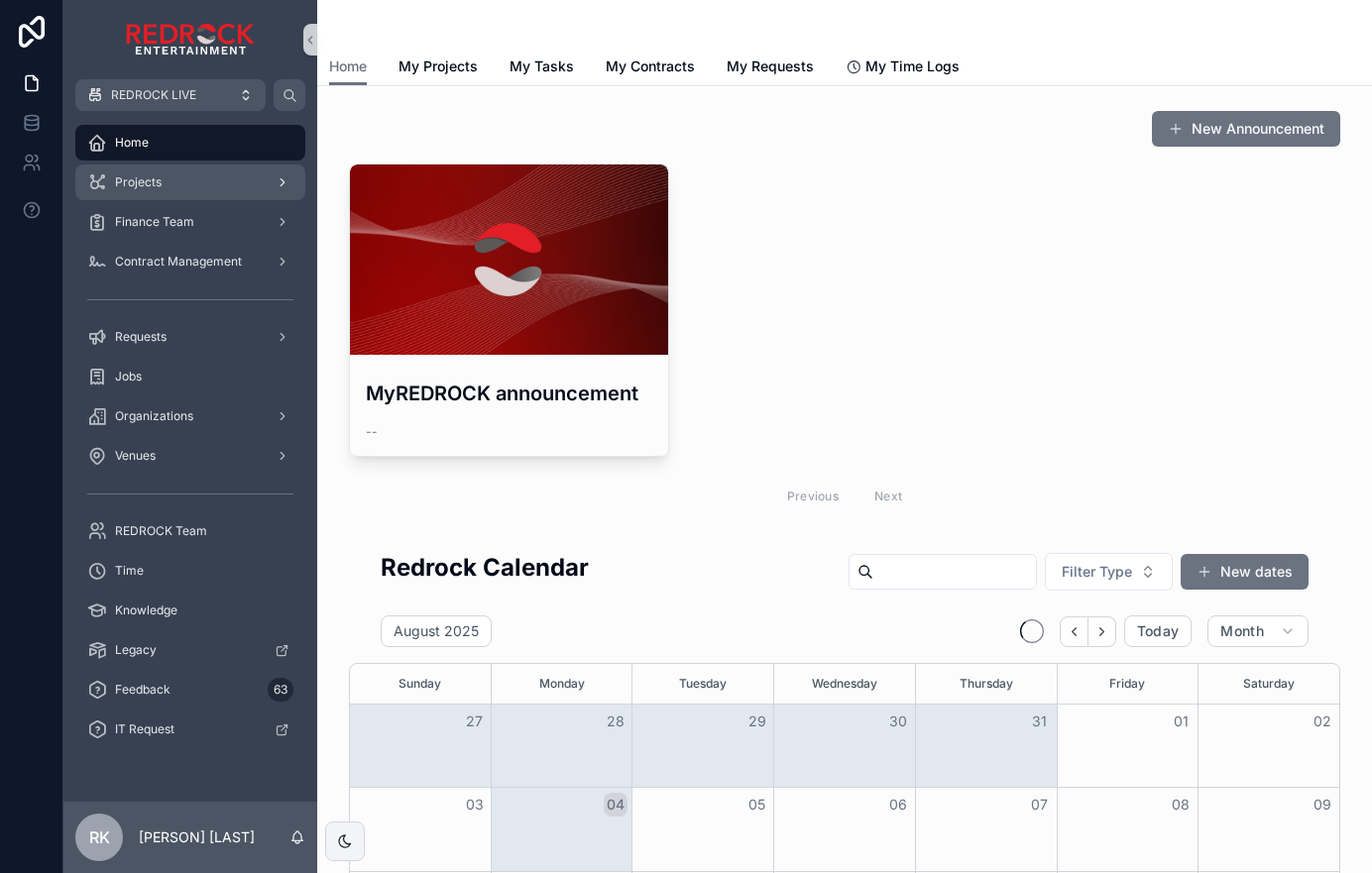 click on "Projects" at bounding box center [190, 182] 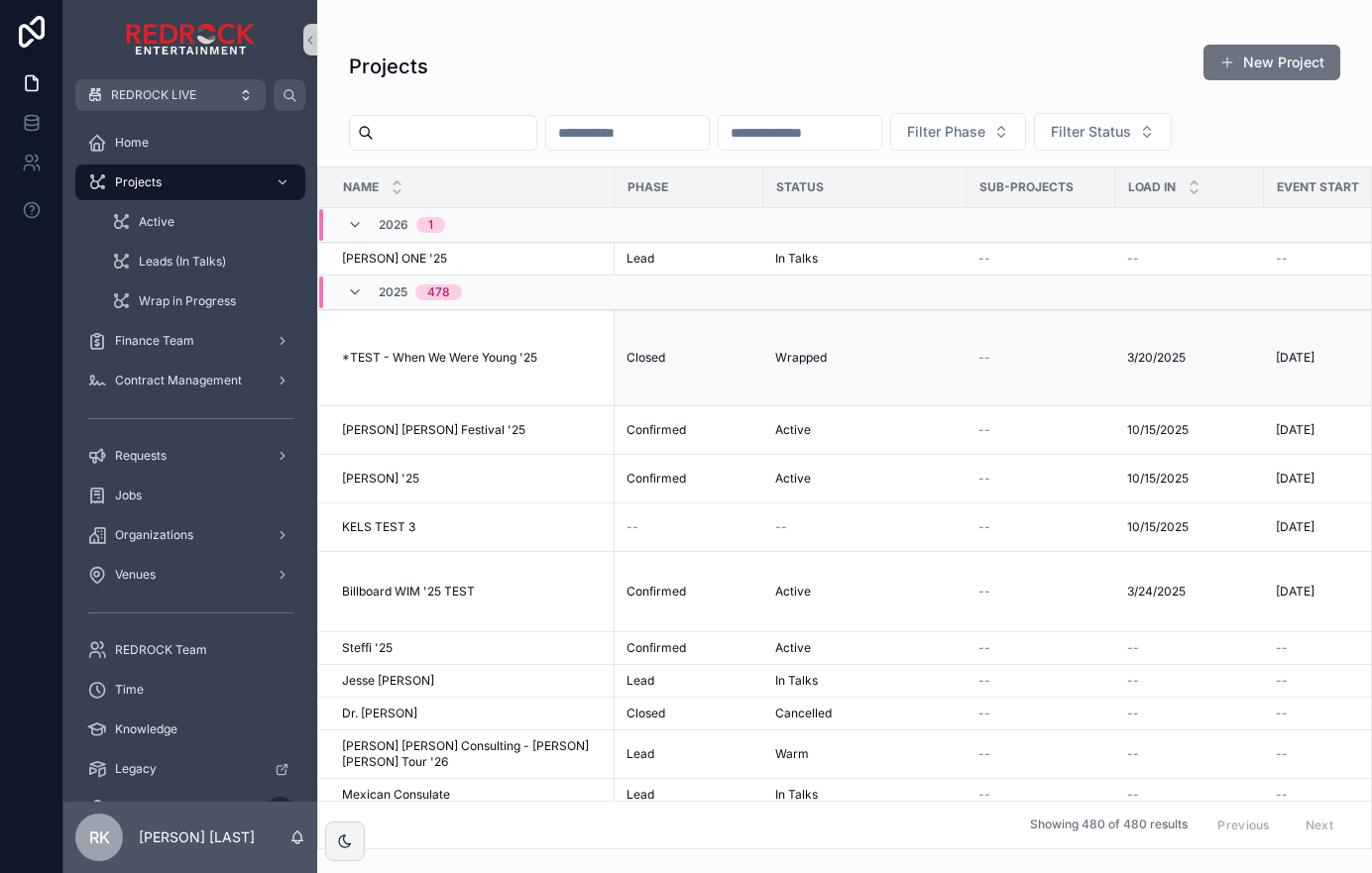 click on "*TEST - When We Were Young '25 *TEST - When We Were Young '25" at bounding box center (466, 358) 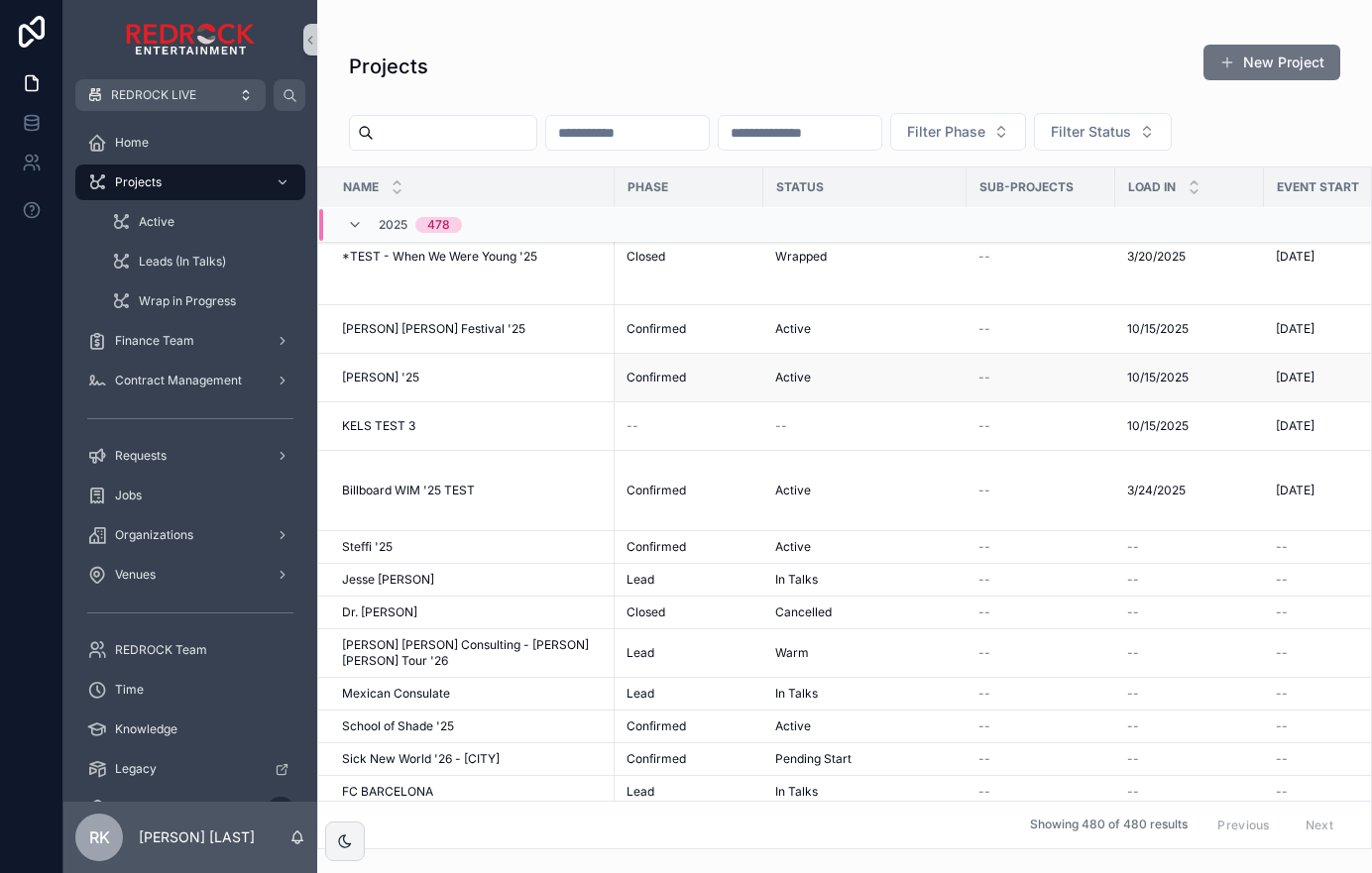scroll, scrollTop: 102, scrollLeft: 0, axis: vertical 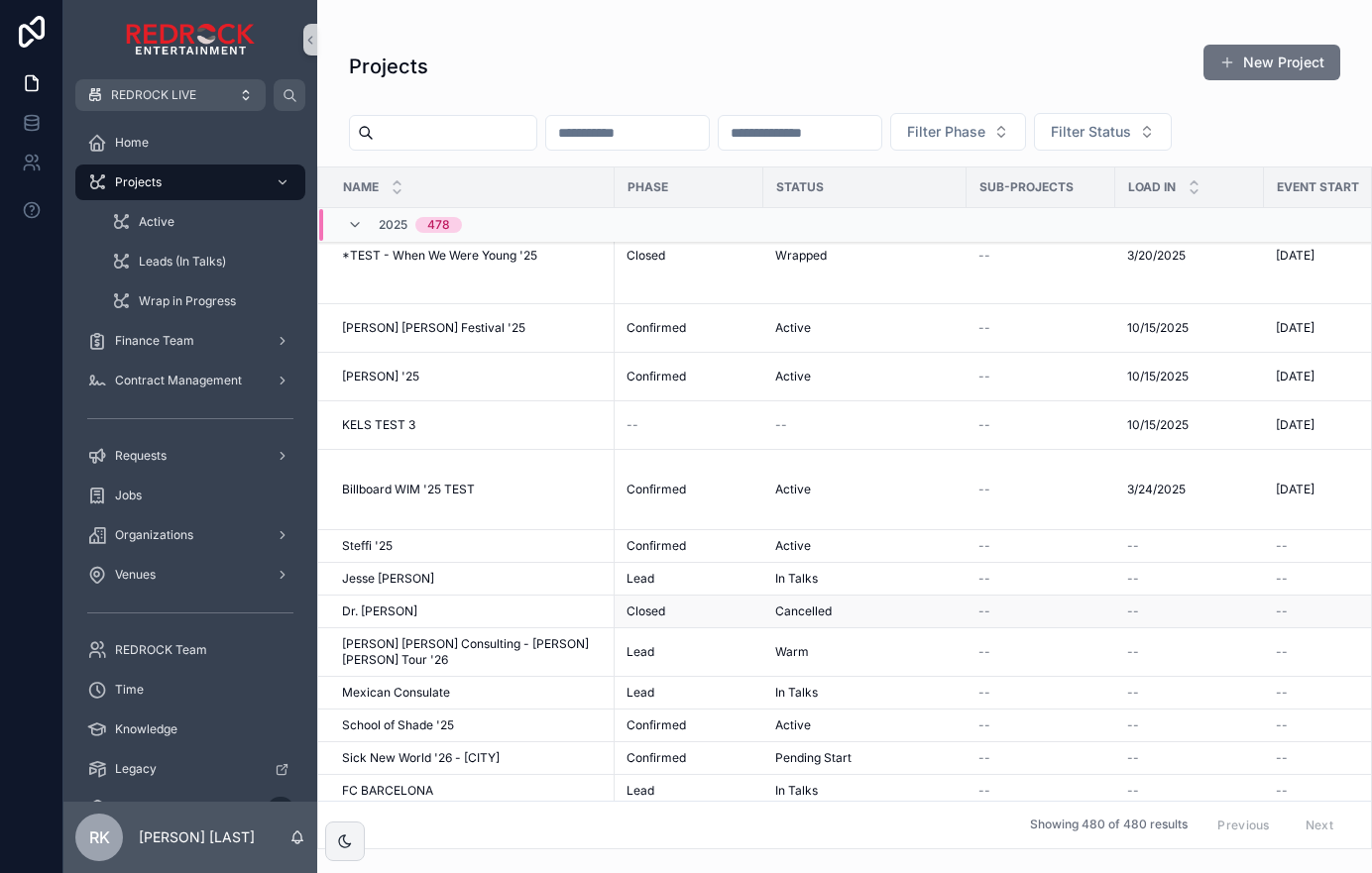 click on "Dr. [PERSON]" at bounding box center (380, 611) 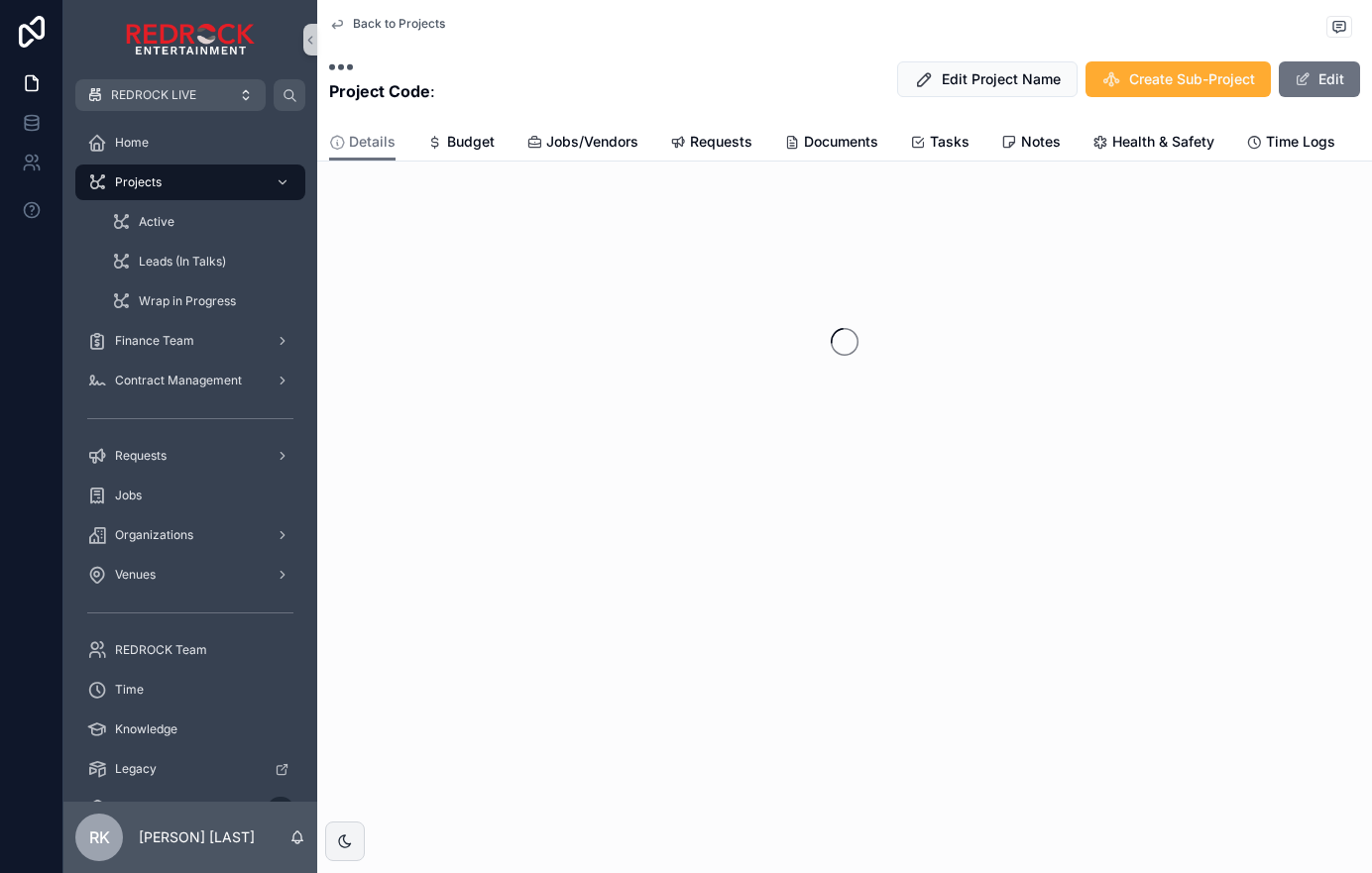 click on "Back to Projects Projects Project Code : Edit Project Name Create Sub-Project Edit Details Details Budget Jobs/Vendors Requests Documents Tasks Notes Health & Safety Time Logs" at bounding box center (845, 436) 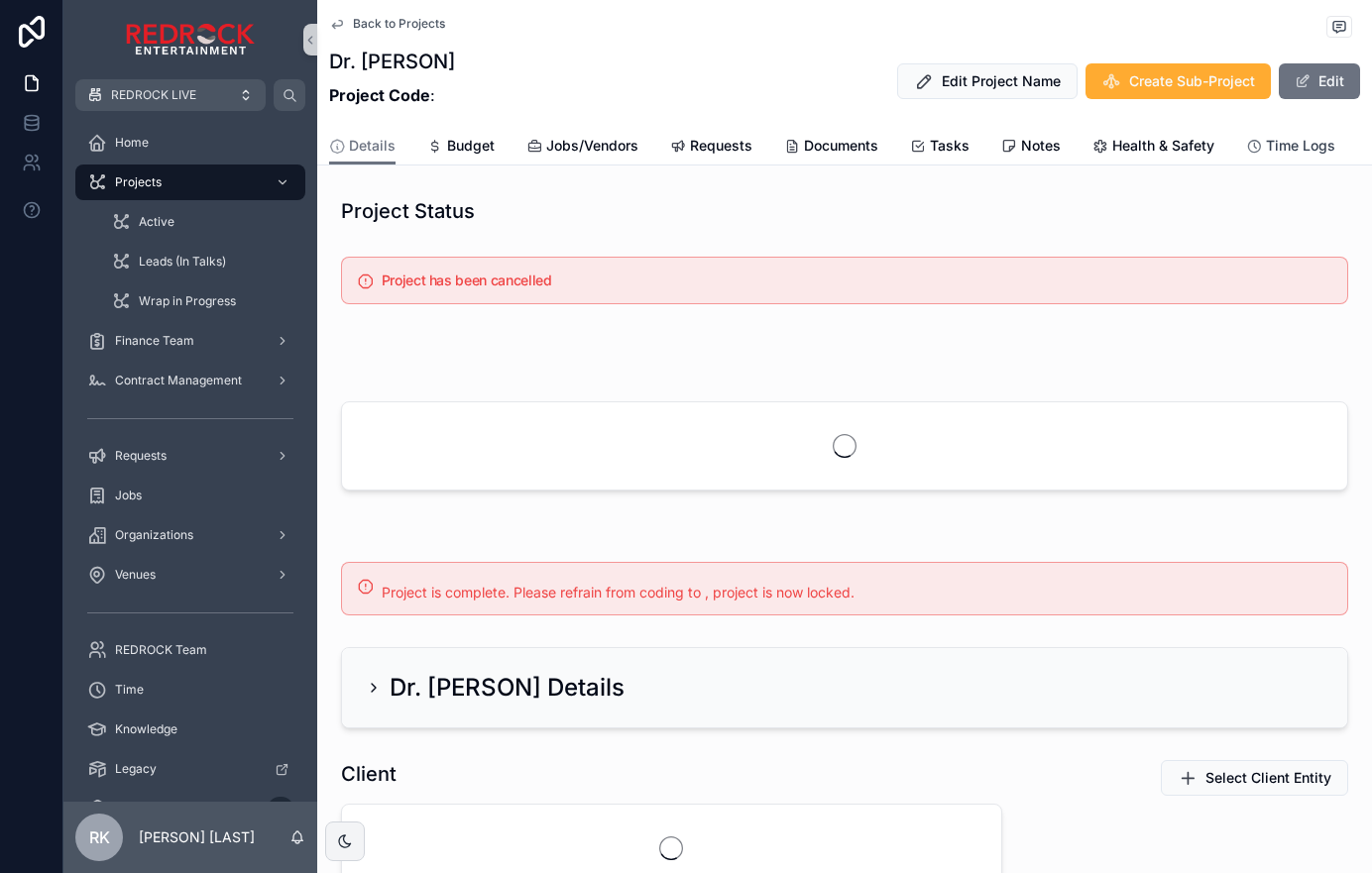 click on "Time Logs" at bounding box center (1301, 146) 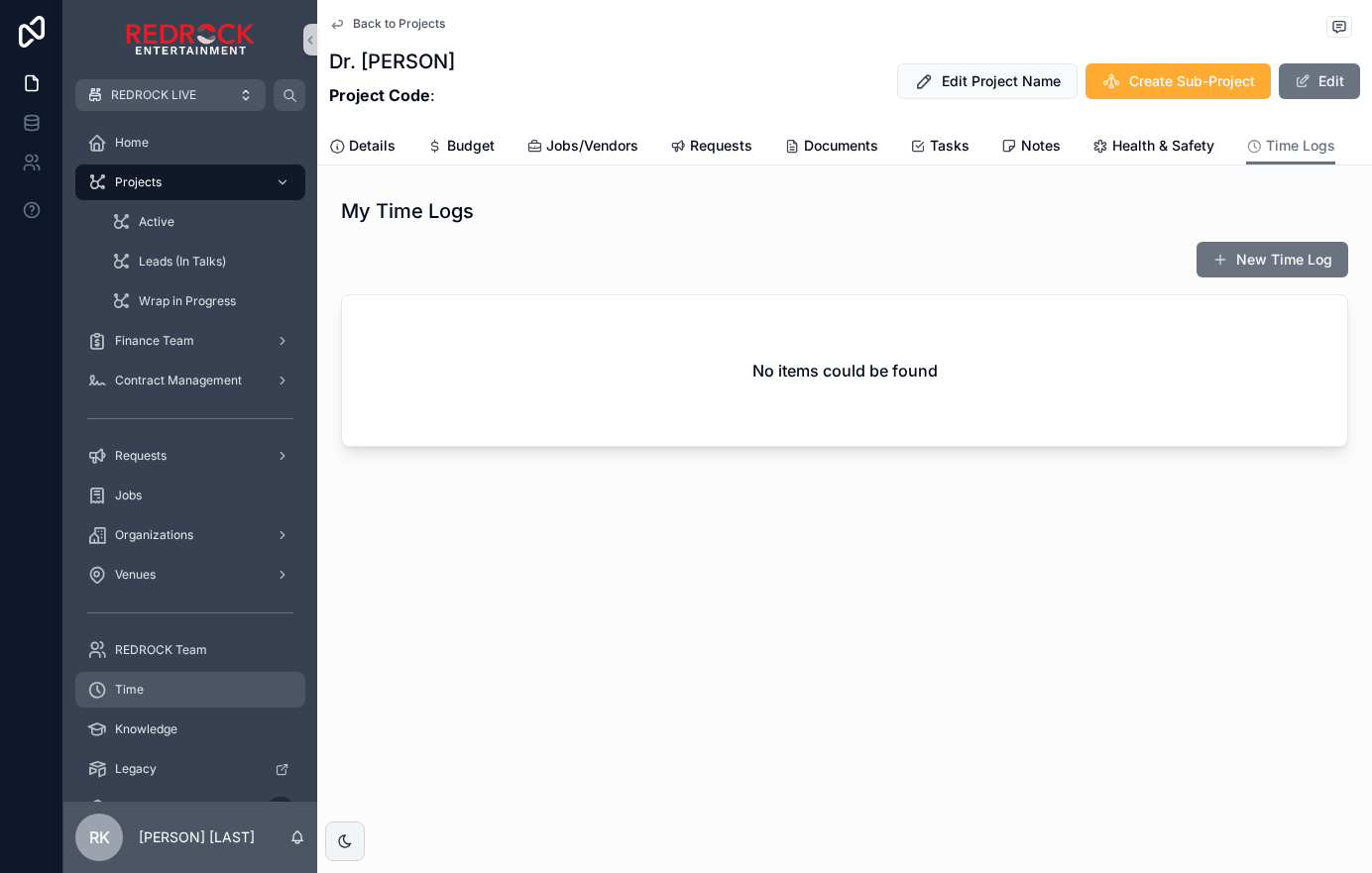 click on "Time" at bounding box center [190, 690] 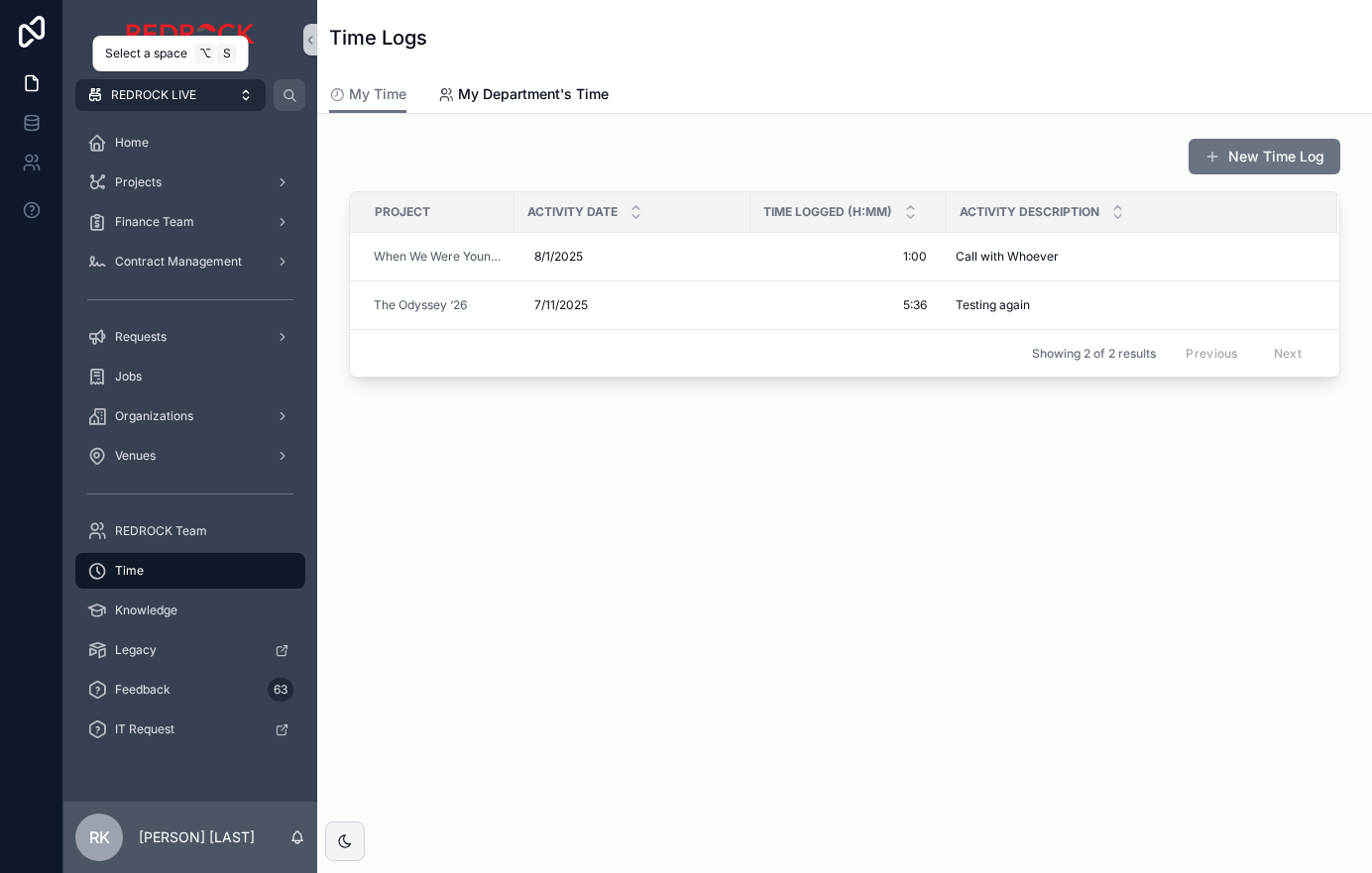 click on "REDROCK LIVE" at bounding box center (171, 95) 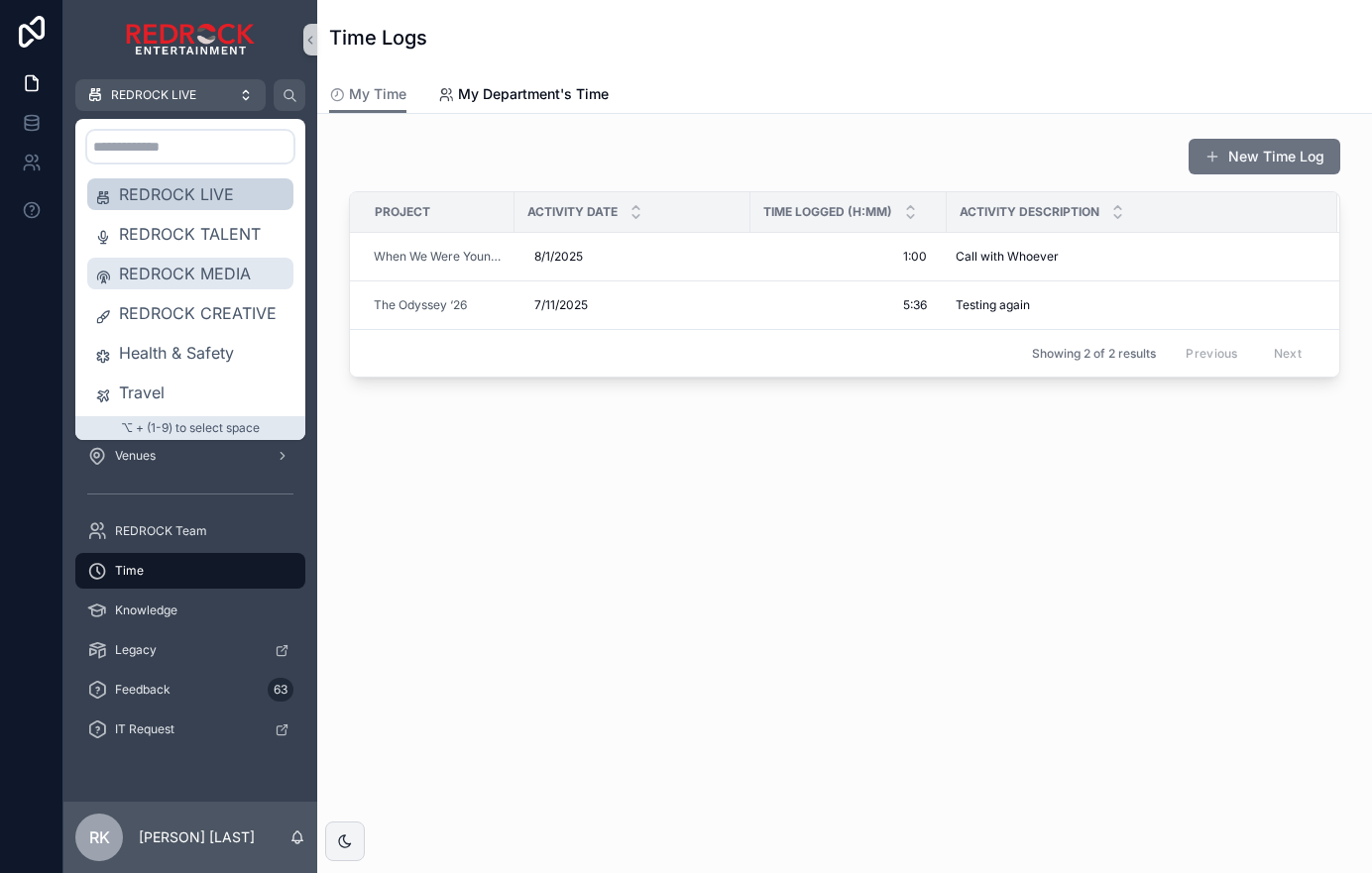 click on "REDROCK MEDIA" at bounding box center [202, 273] 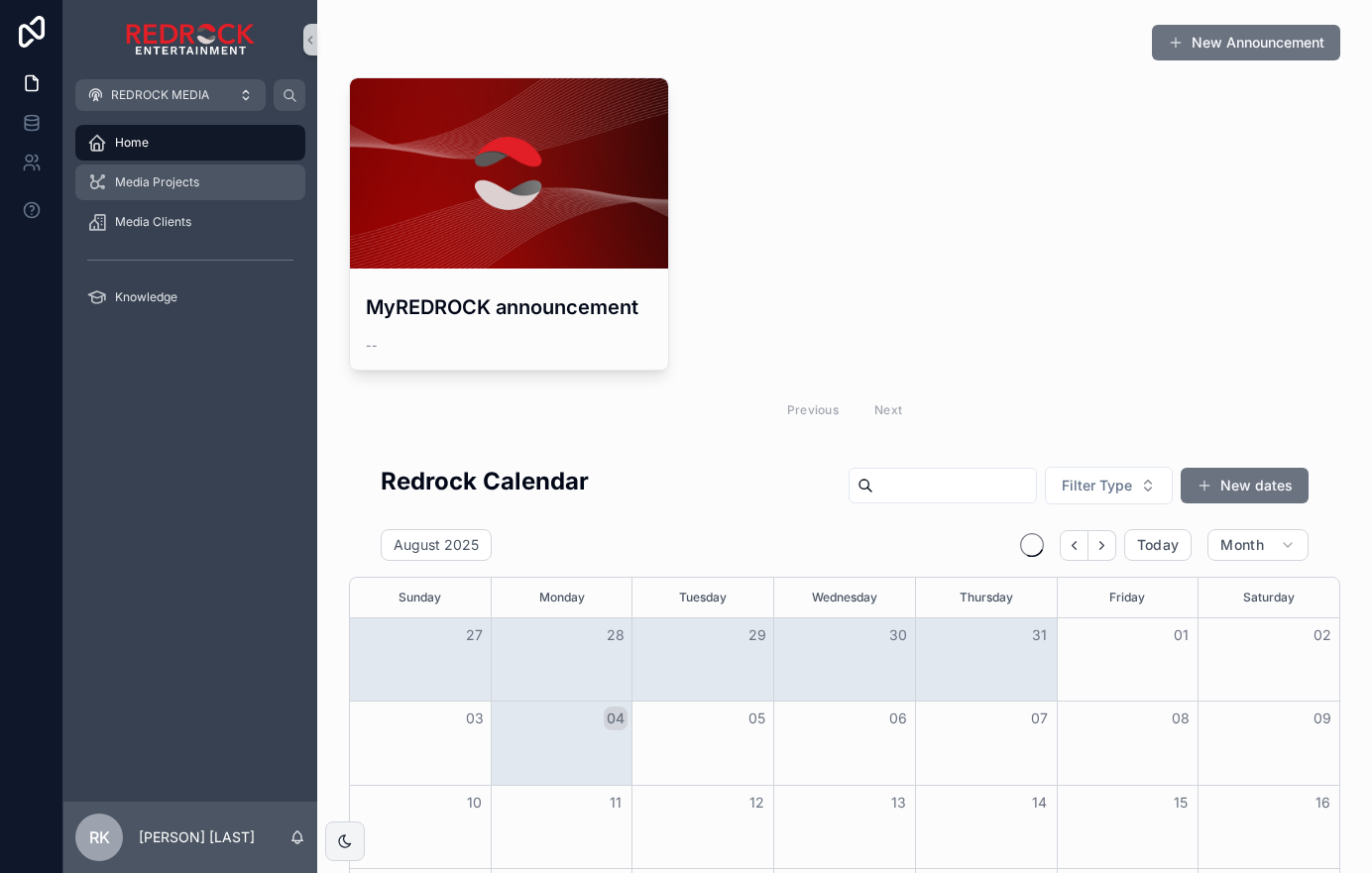 click on "Media Projects" at bounding box center [190, 182] 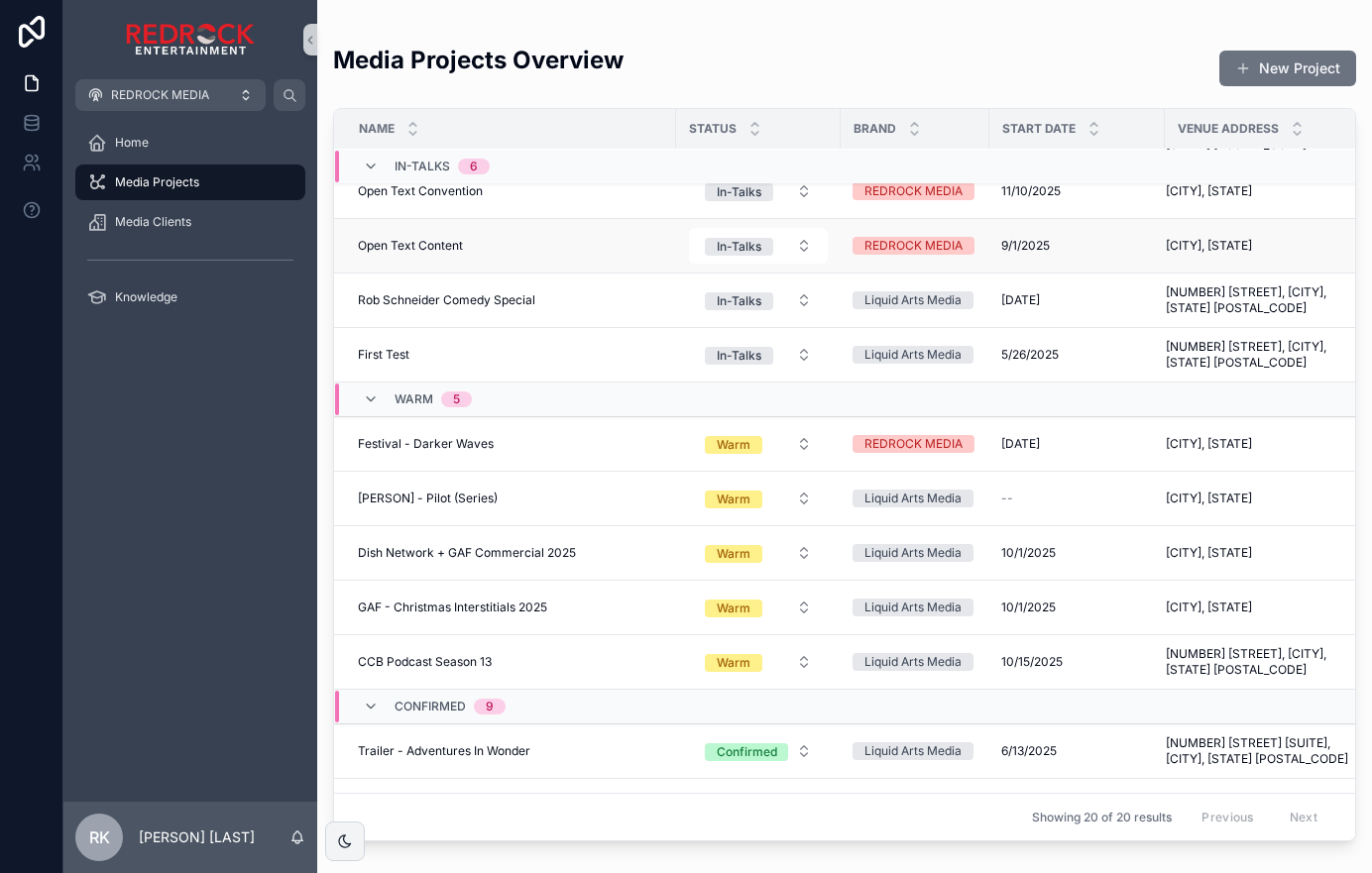 scroll, scrollTop: 149, scrollLeft: 0, axis: vertical 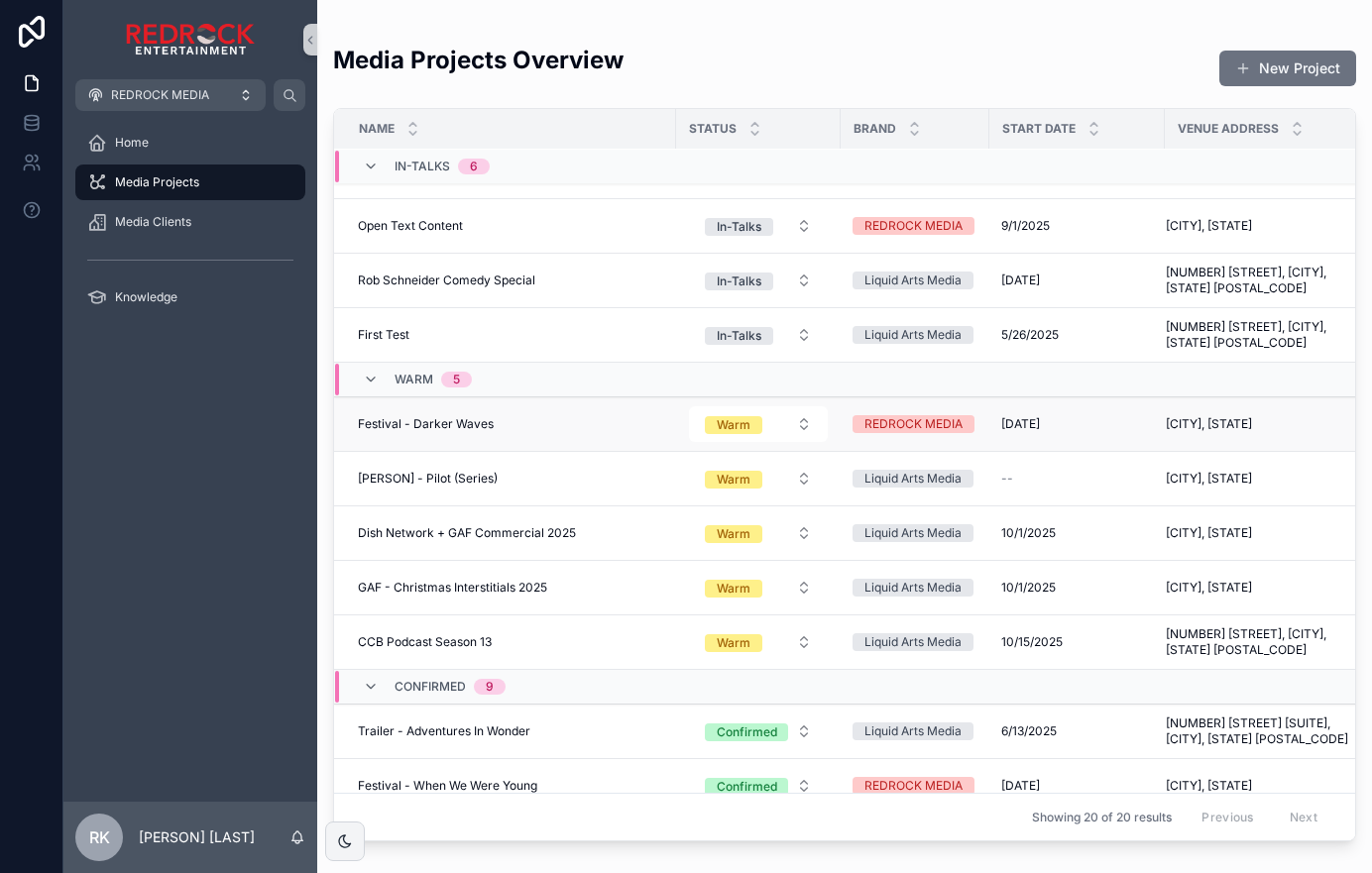 click on "[DATE]" at bounding box center (1020, 424) 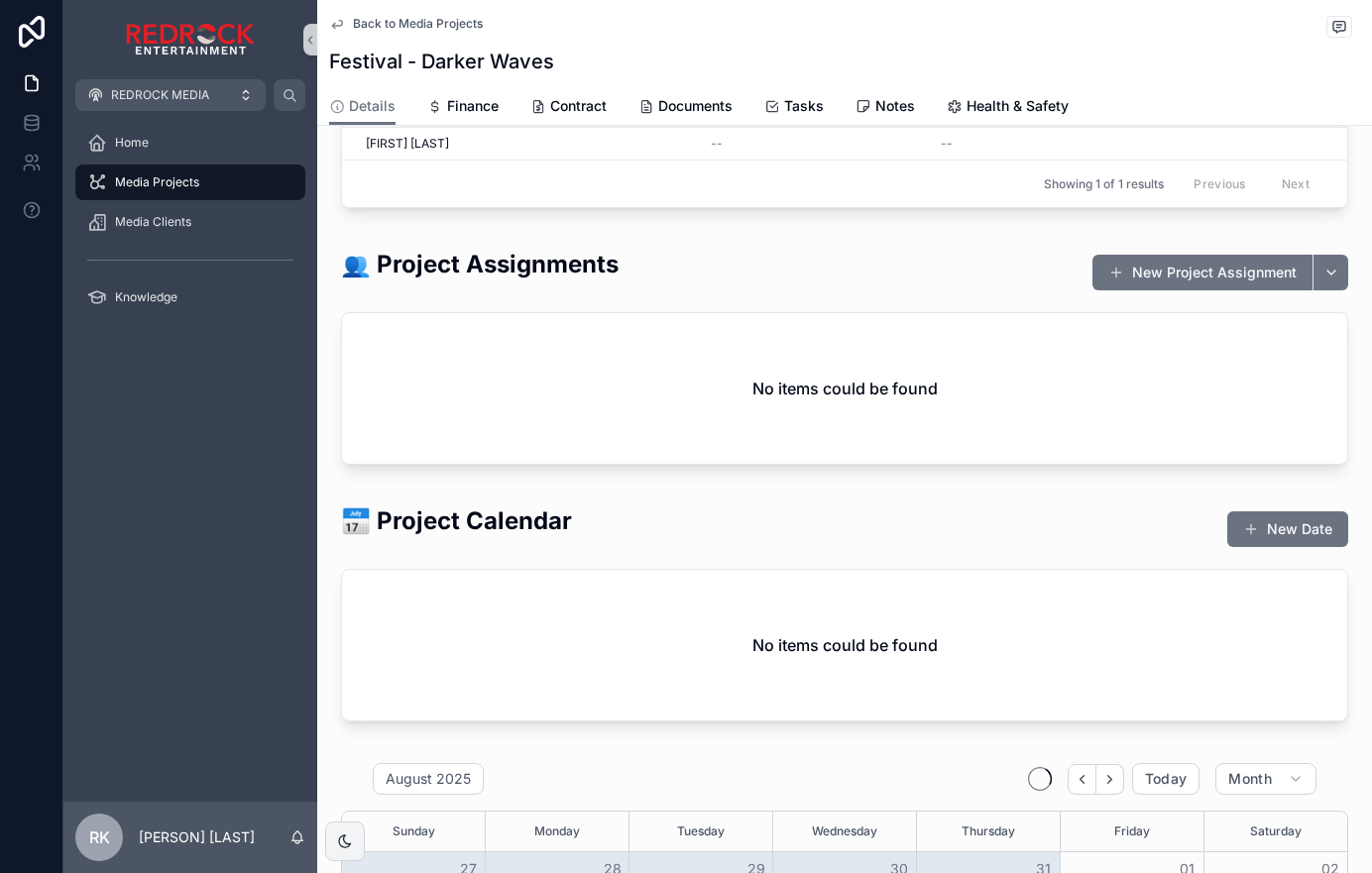 scroll, scrollTop: 0, scrollLeft: 0, axis: both 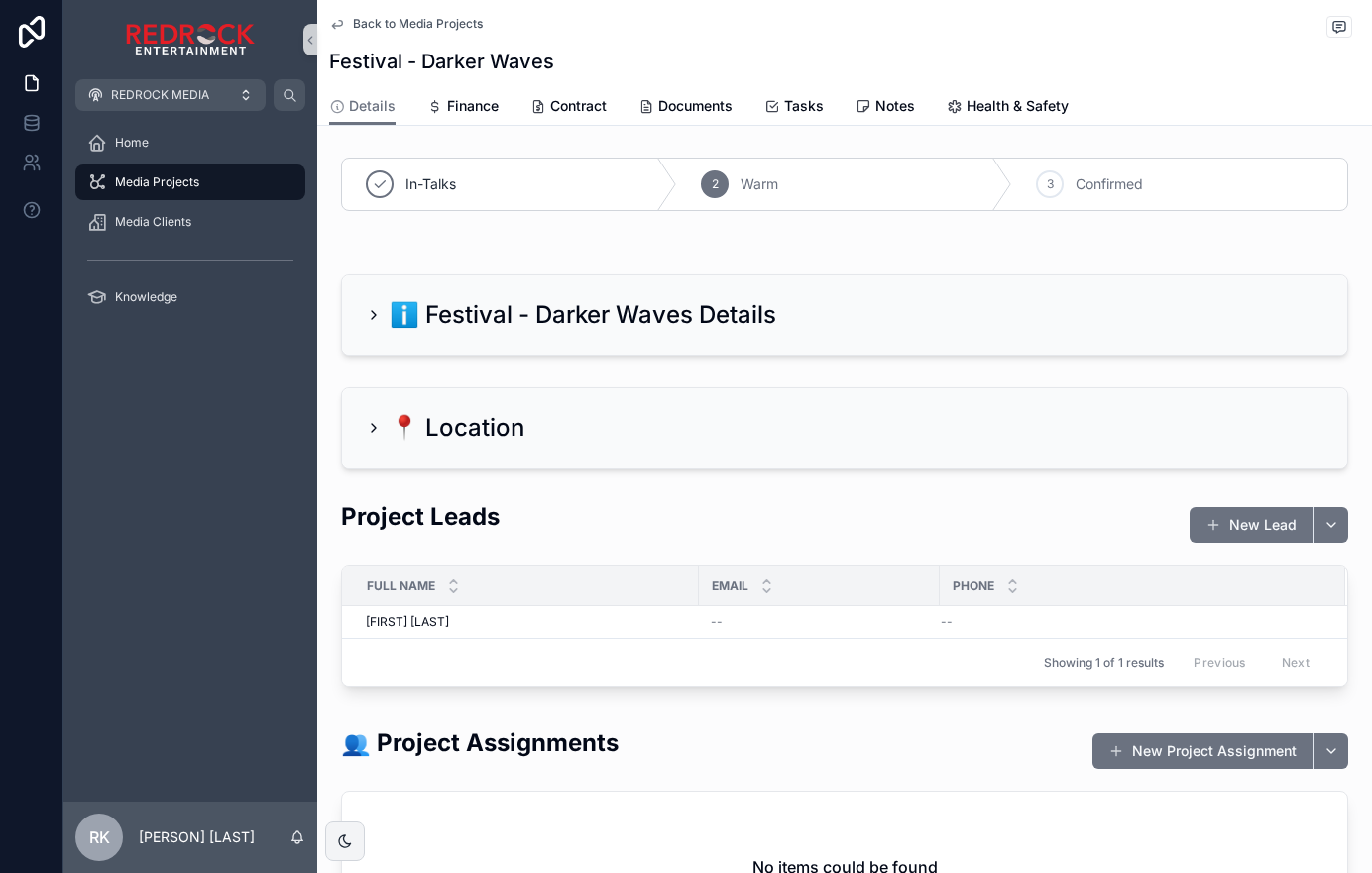 click 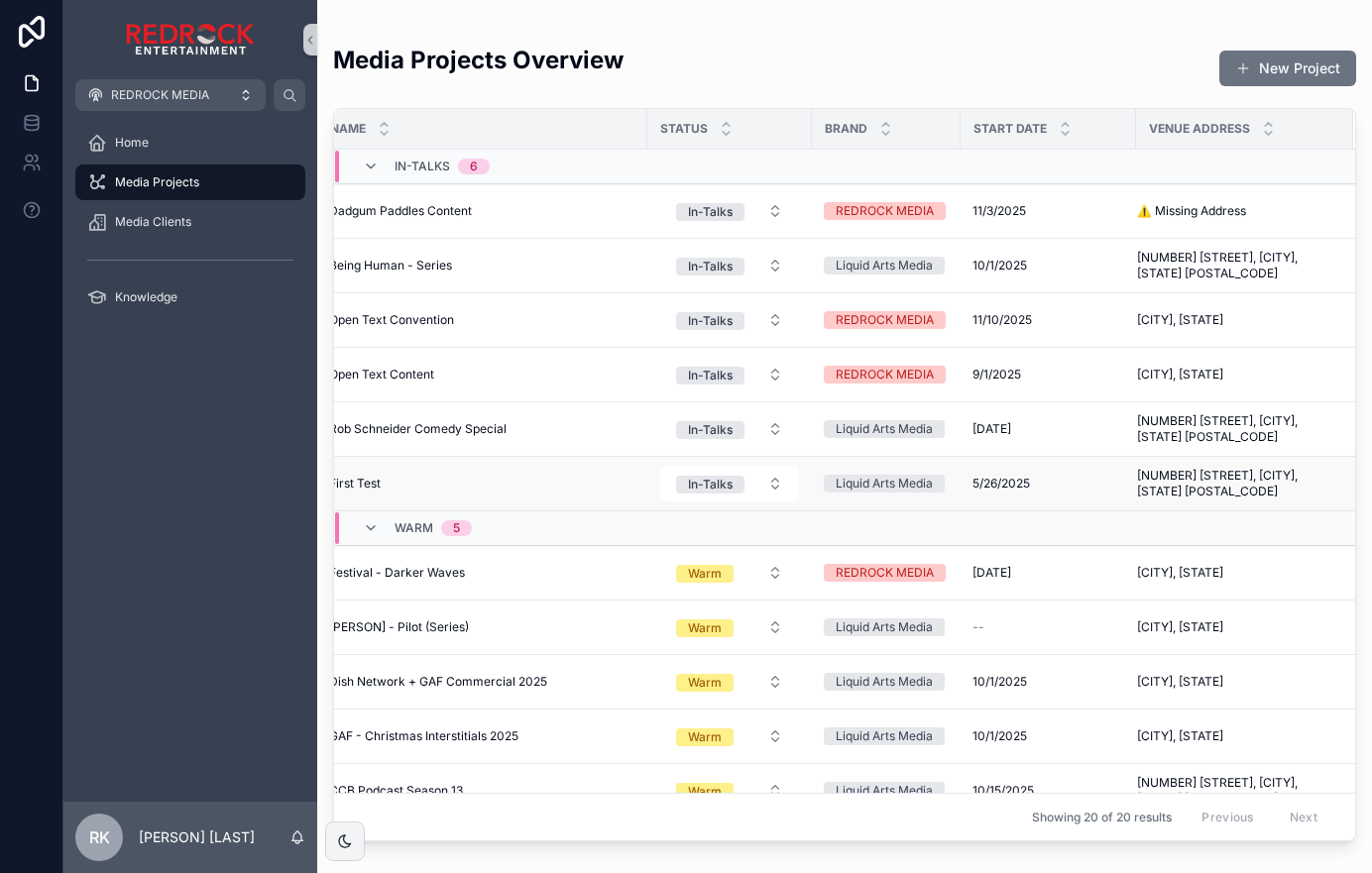 scroll, scrollTop: 0, scrollLeft: 0, axis: both 